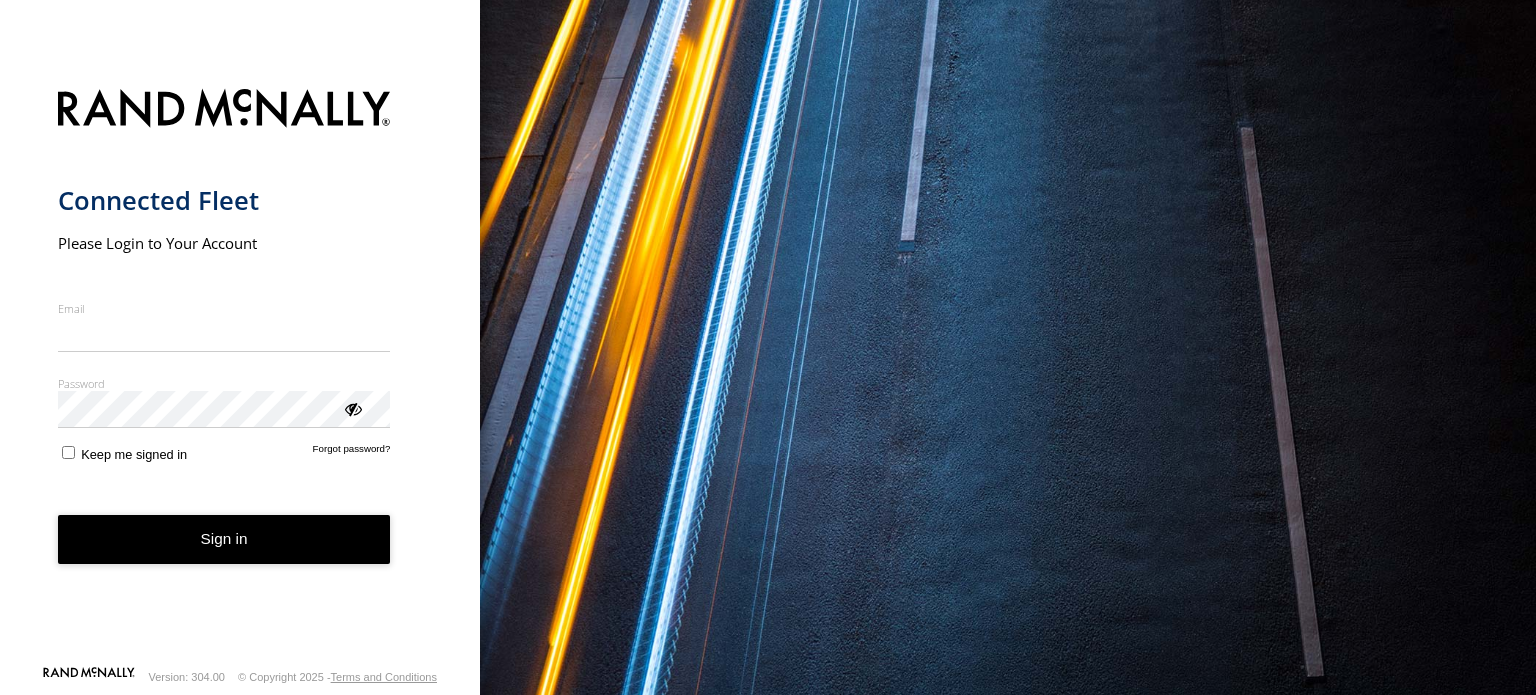 scroll, scrollTop: 0, scrollLeft: 0, axis: both 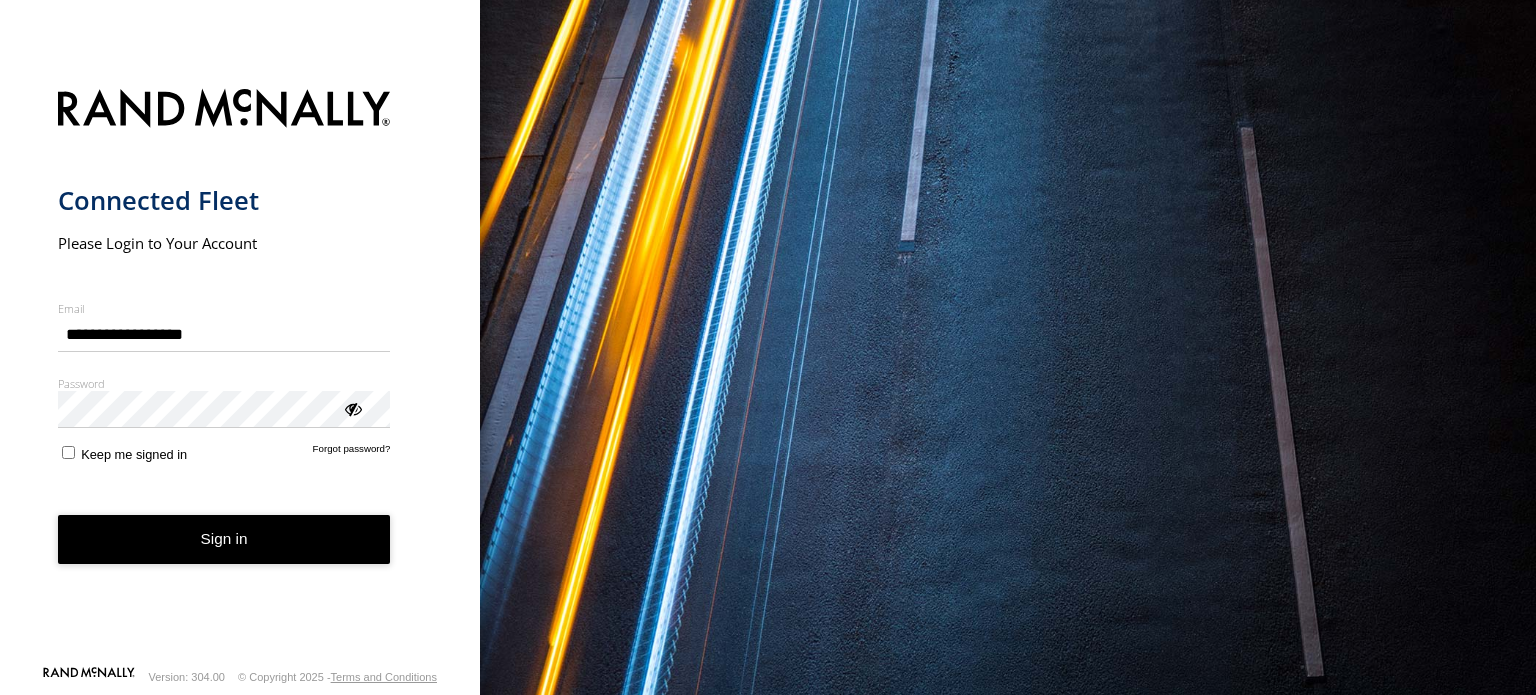 type on "**********" 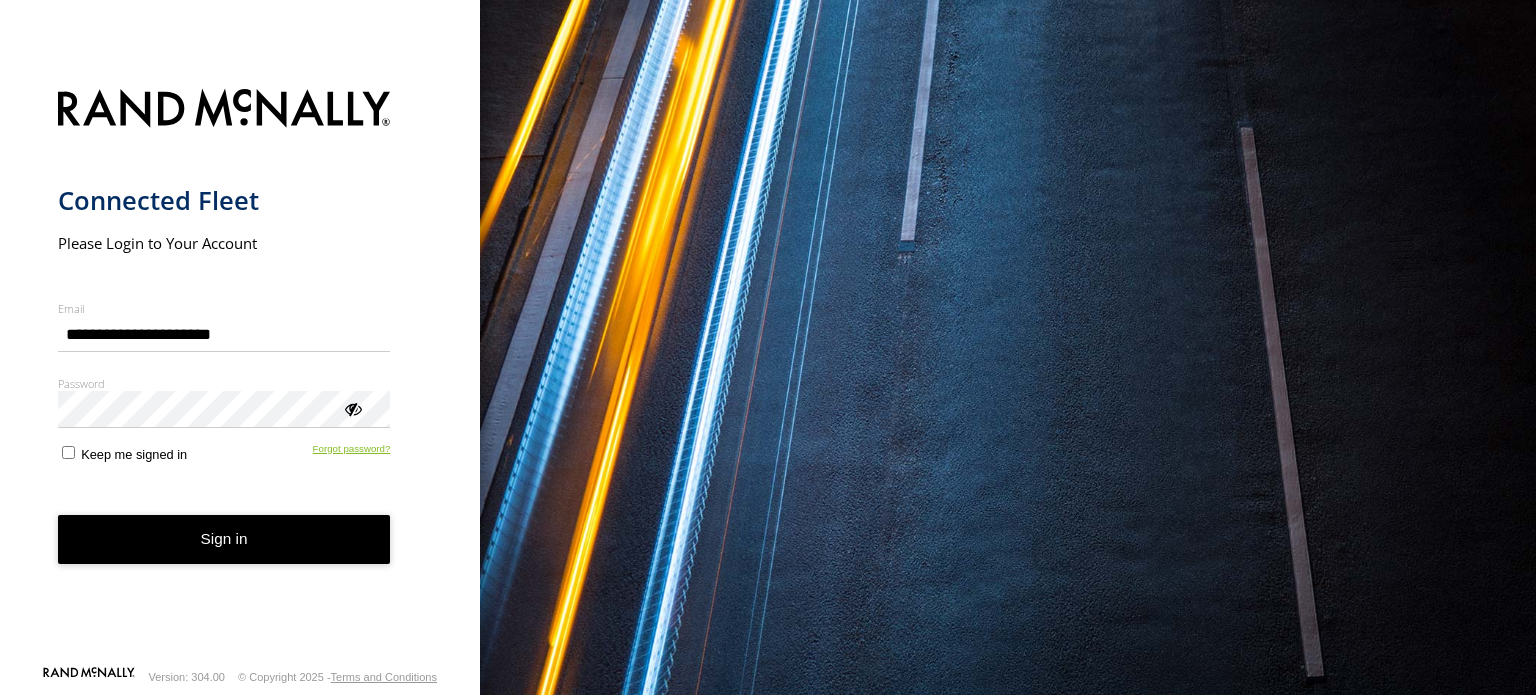 click on "Forgot password?" at bounding box center [352, 452] 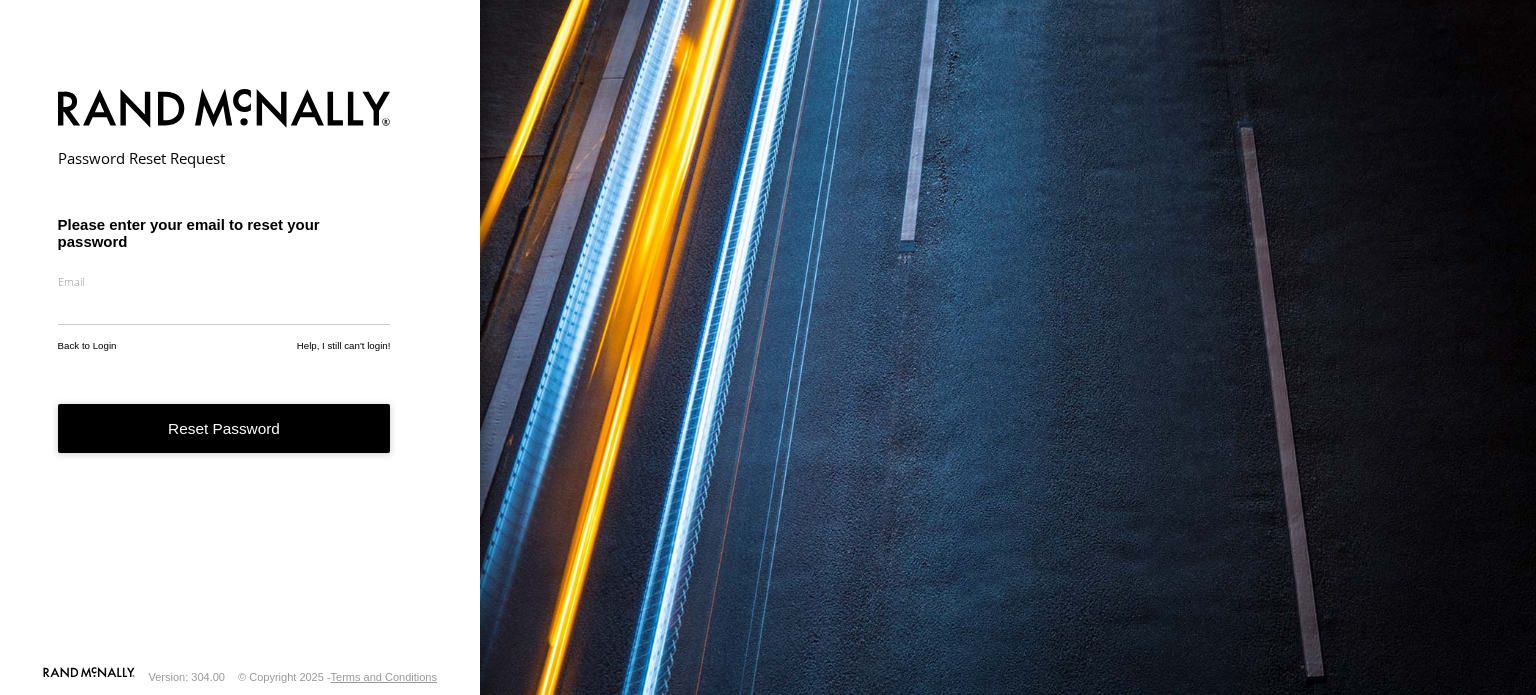 scroll, scrollTop: 0, scrollLeft: 0, axis: both 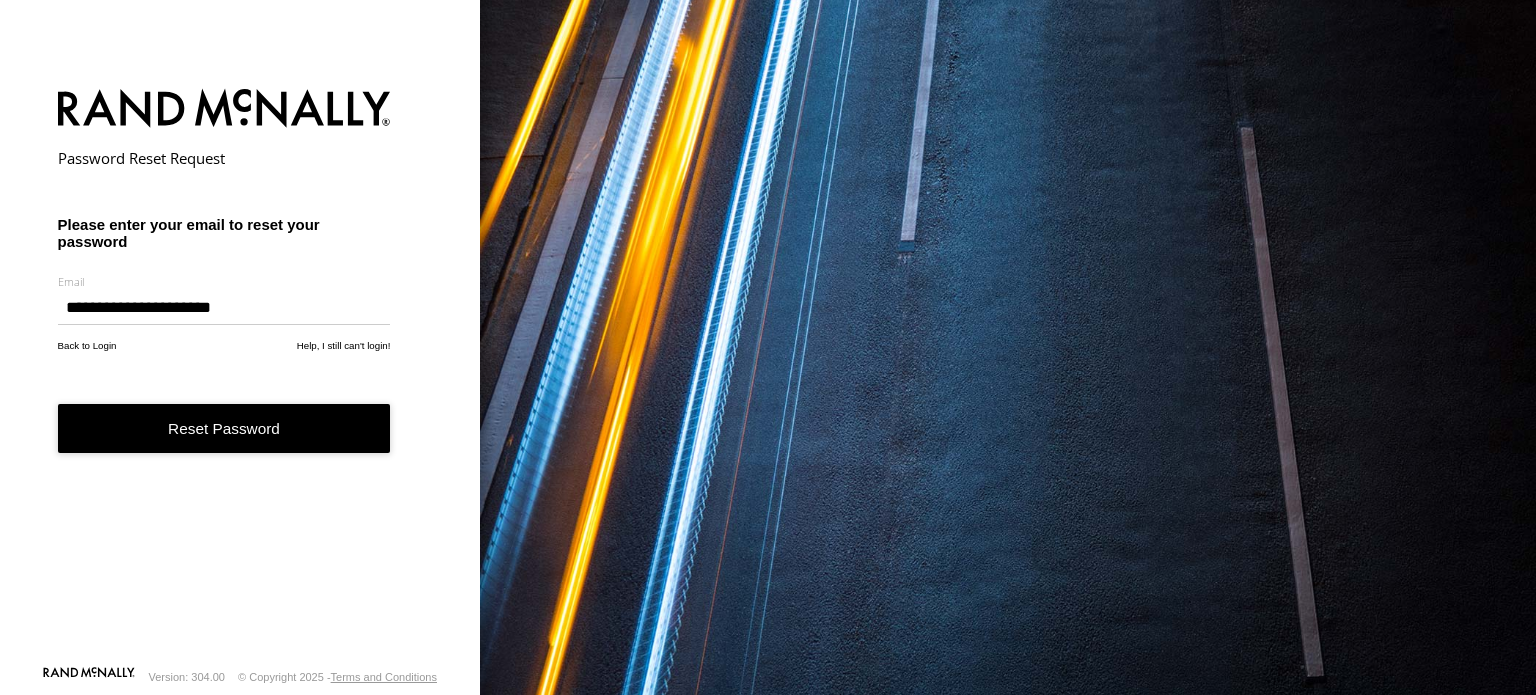 type on "**********" 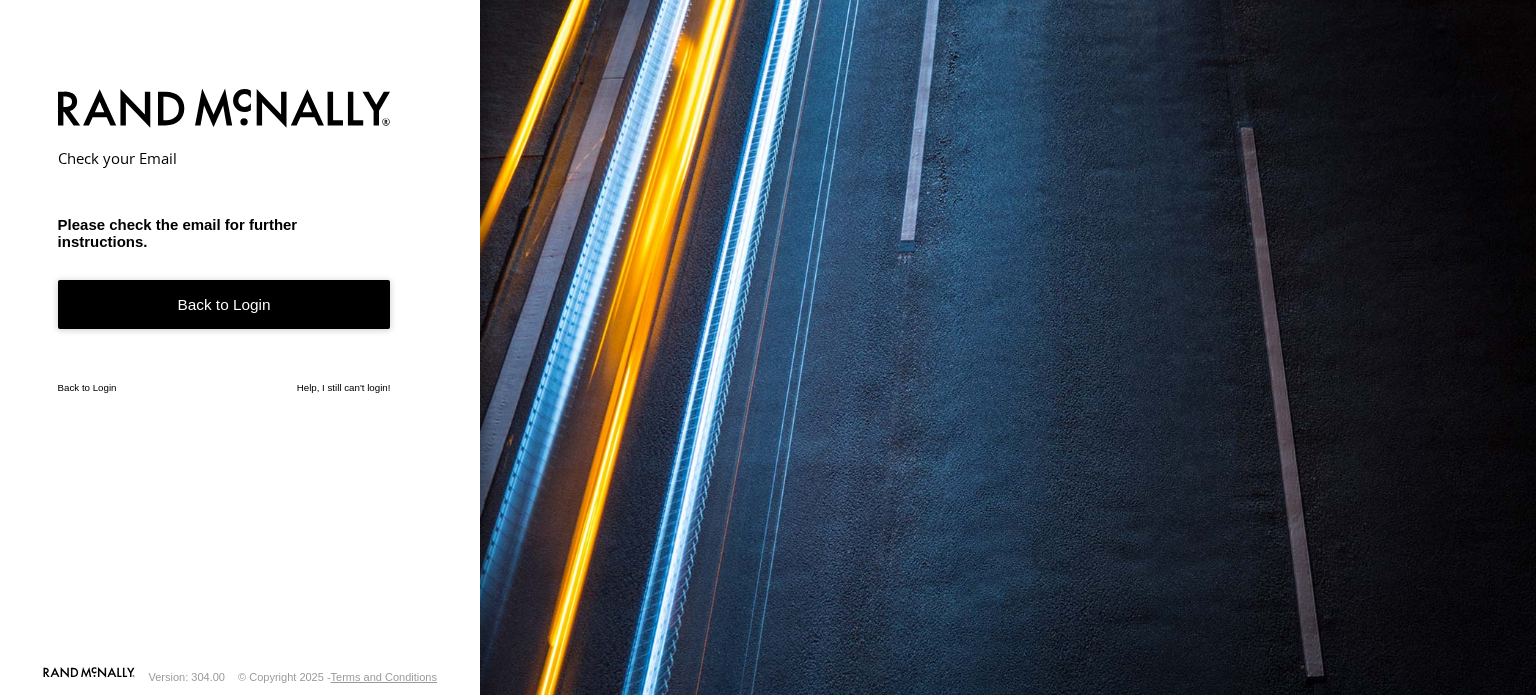 scroll, scrollTop: 0, scrollLeft: 0, axis: both 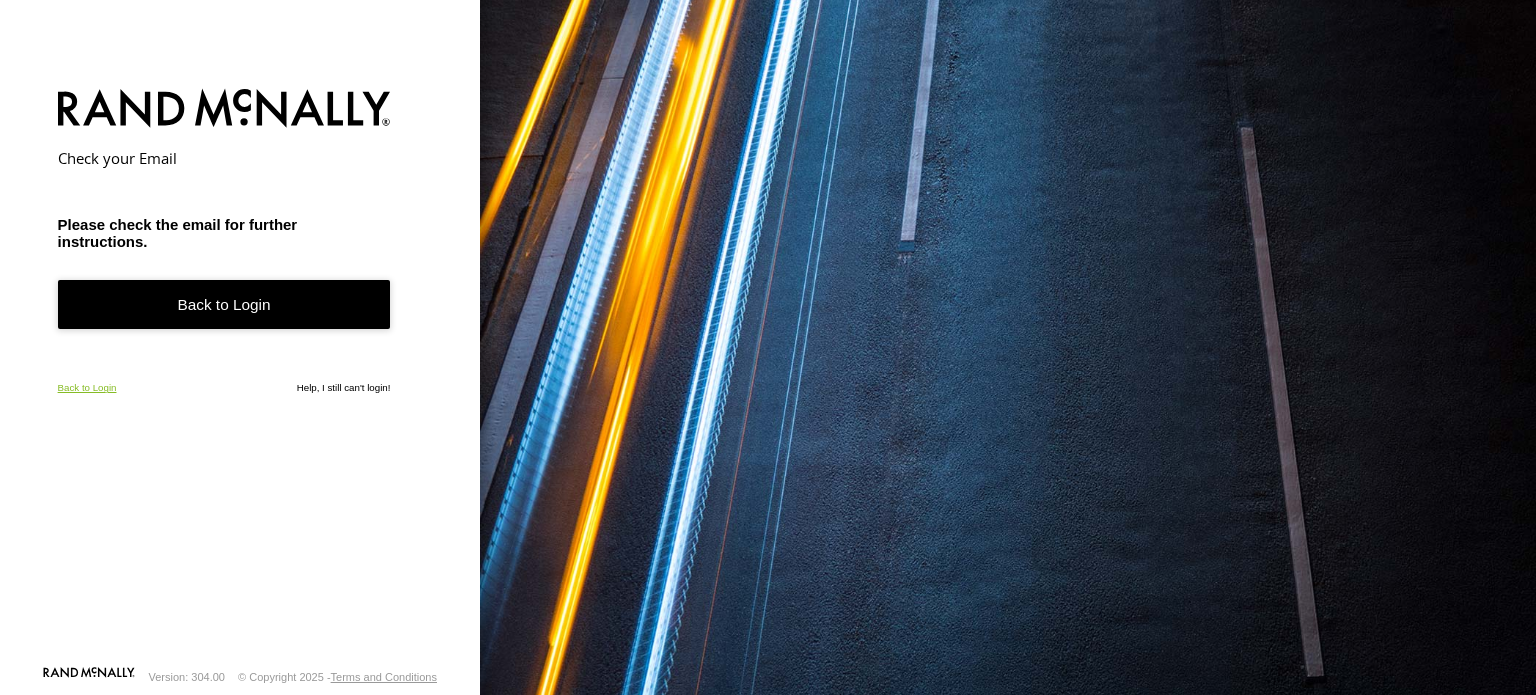 click on "Back to Login" at bounding box center (87, 387) 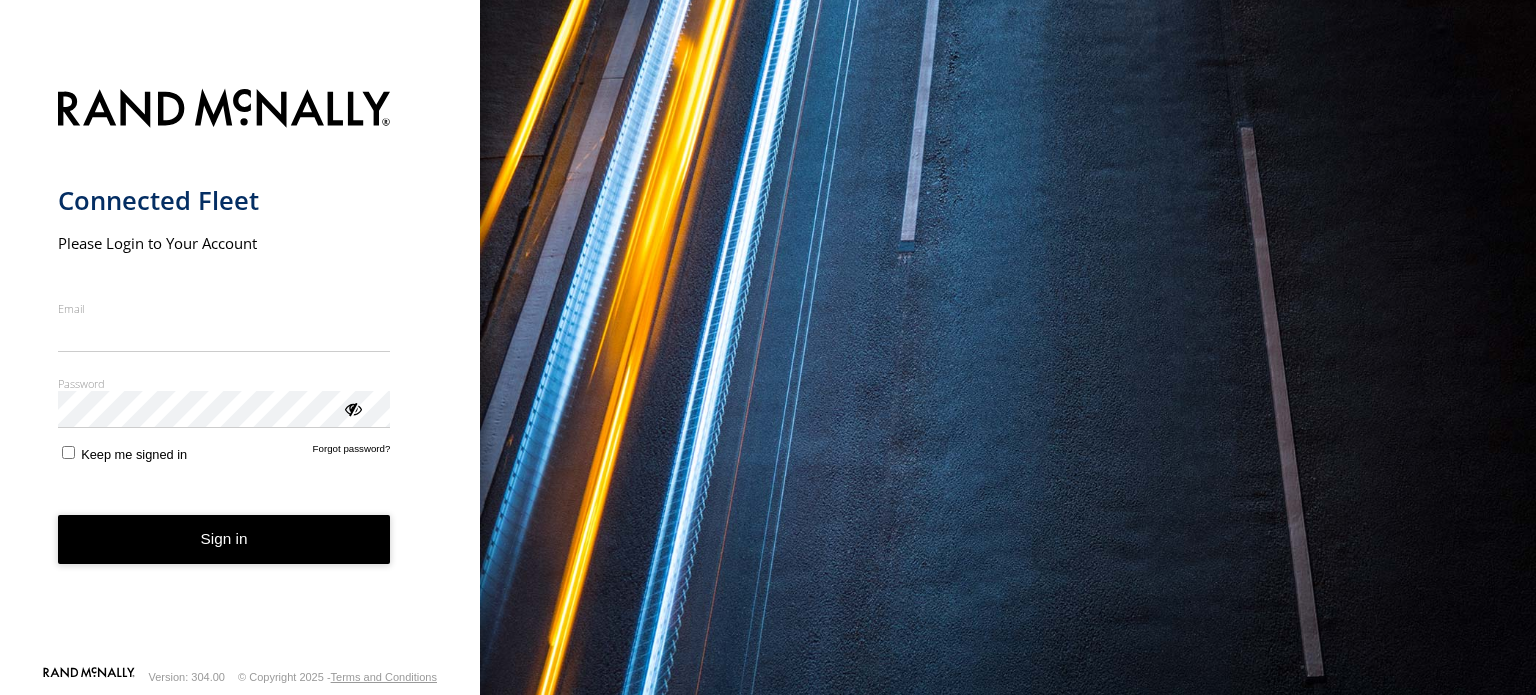 scroll, scrollTop: 0, scrollLeft: 0, axis: both 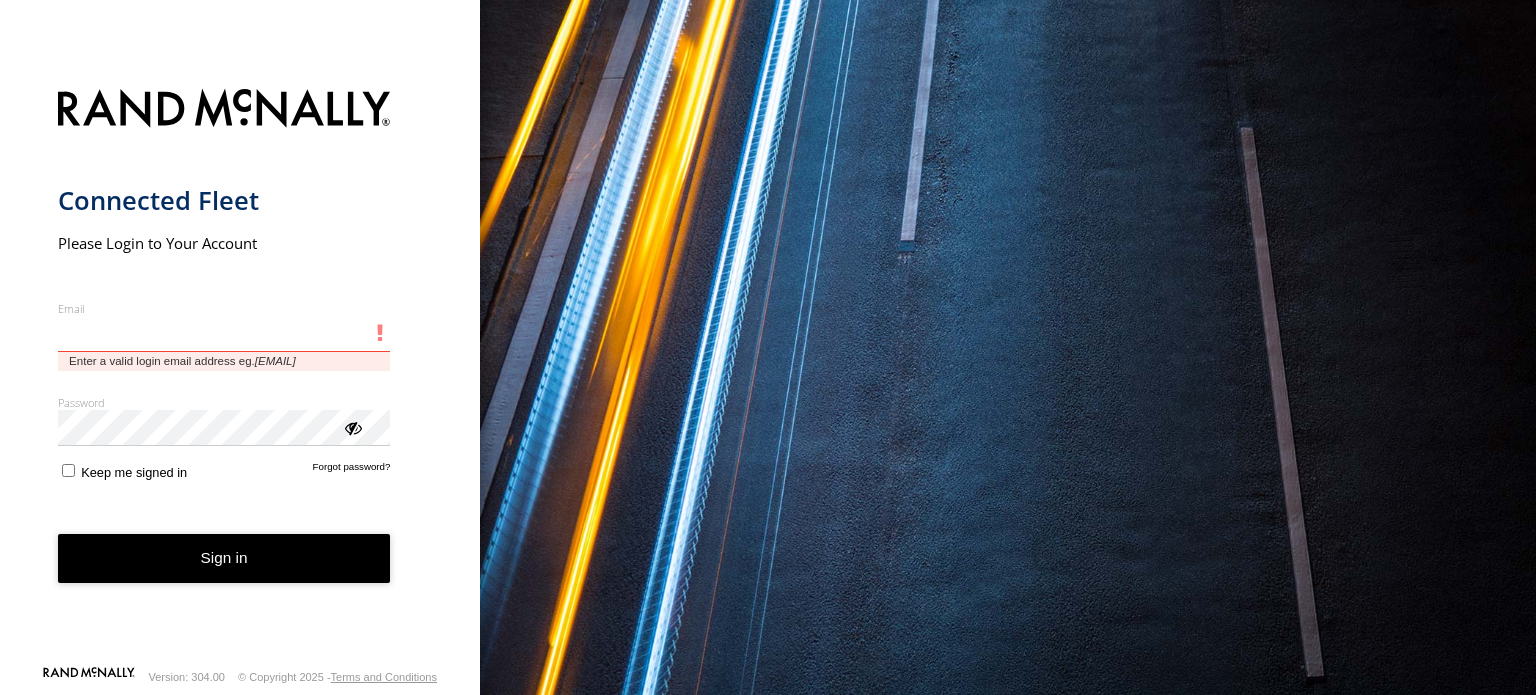 click on "Email" at bounding box center (224, 334) 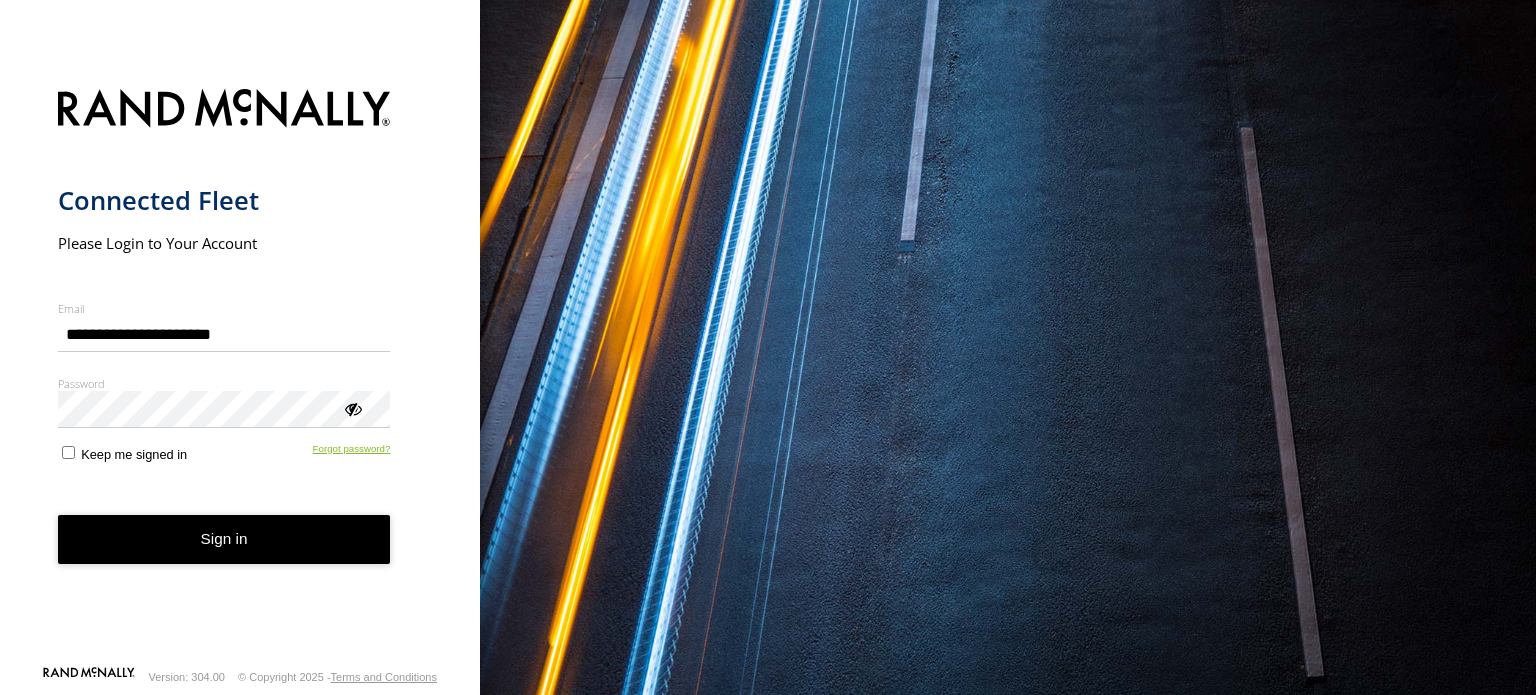 click on "Forgot password?" at bounding box center (352, 452) 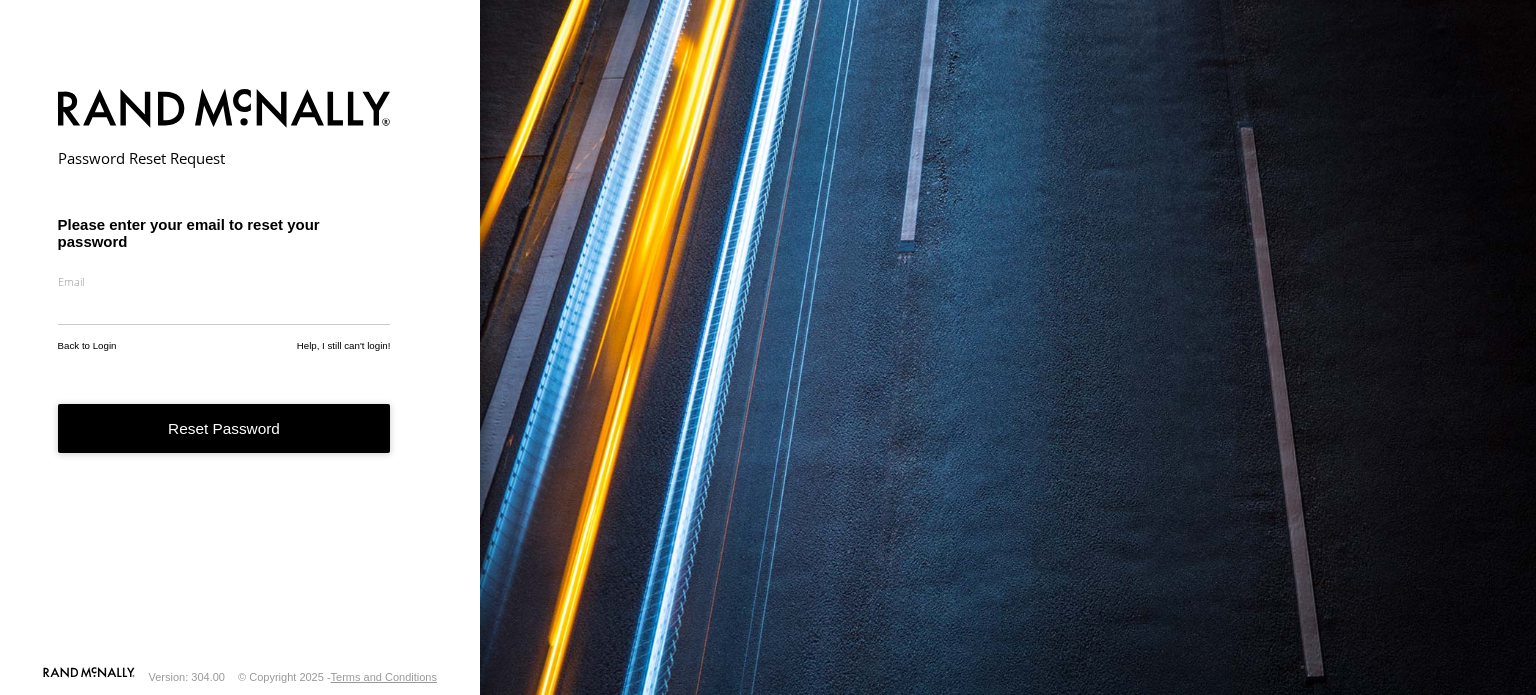 scroll, scrollTop: 0, scrollLeft: 0, axis: both 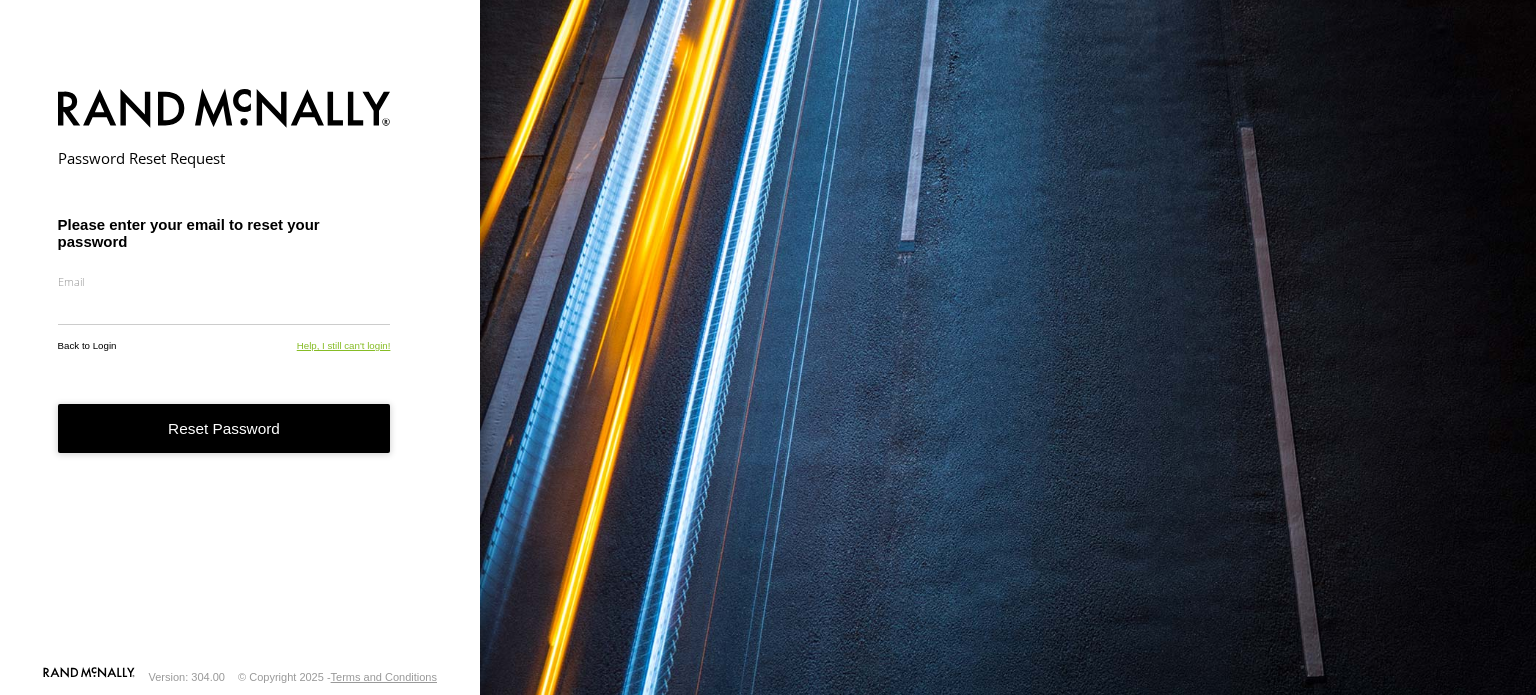 click on "Password Reset Request
Please enter your email to reset your password
Email
Enter a valid email address. eg [EMAIL]
Back to Login
Help, I still can't login!
Reset Password" at bounding box center [240, 371] 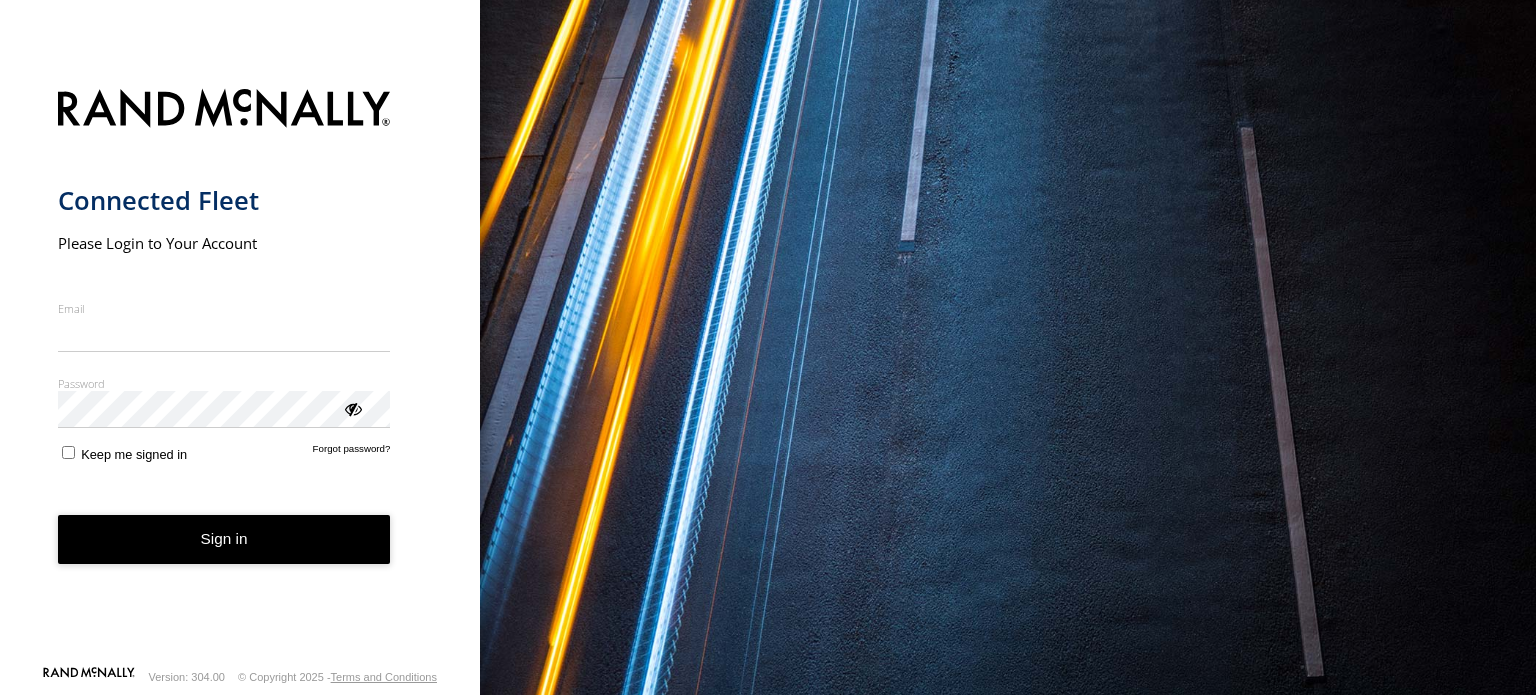 scroll, scrollTop: 0, scrollLeft: 0, axis: both 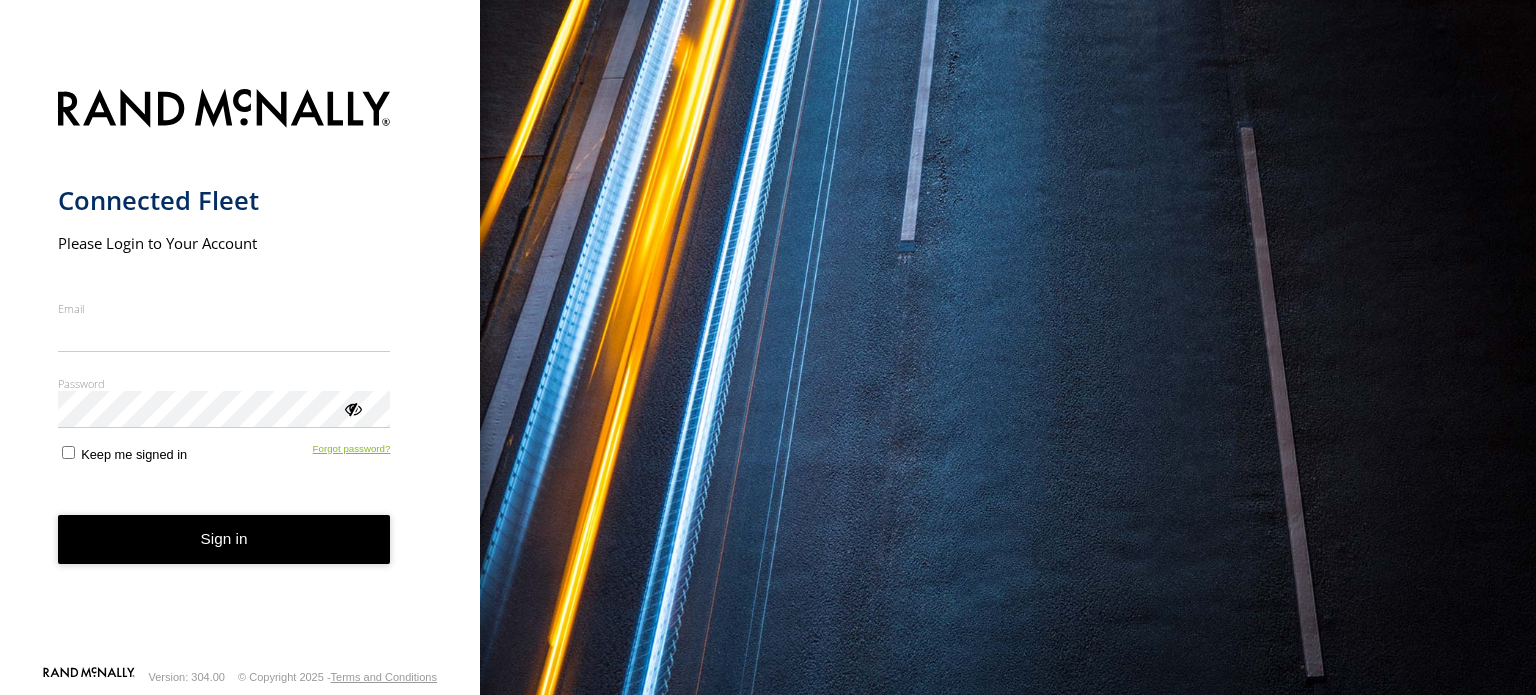 click on "Forgot password?" at bounding box center (352, 452) 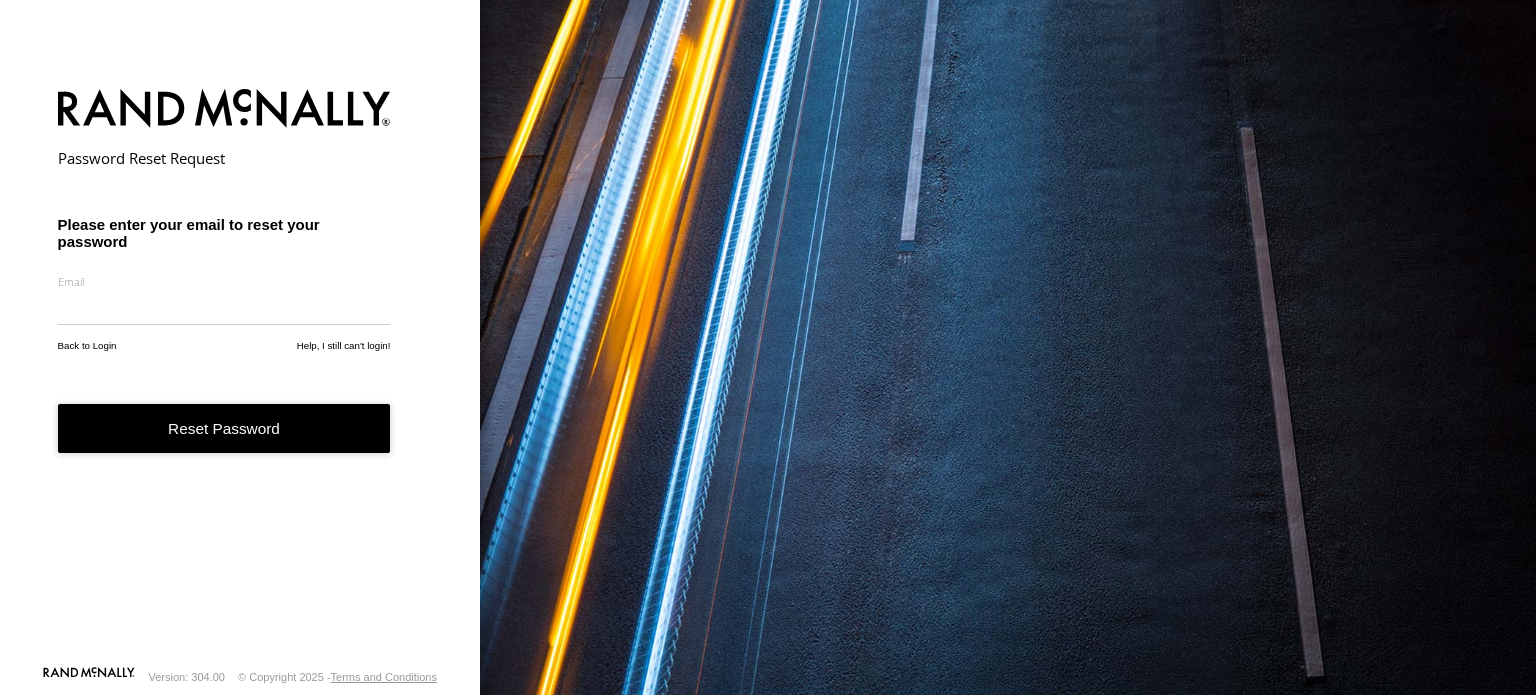 scroll, scrollTop: 0, scrollLeft: 0, axis: both 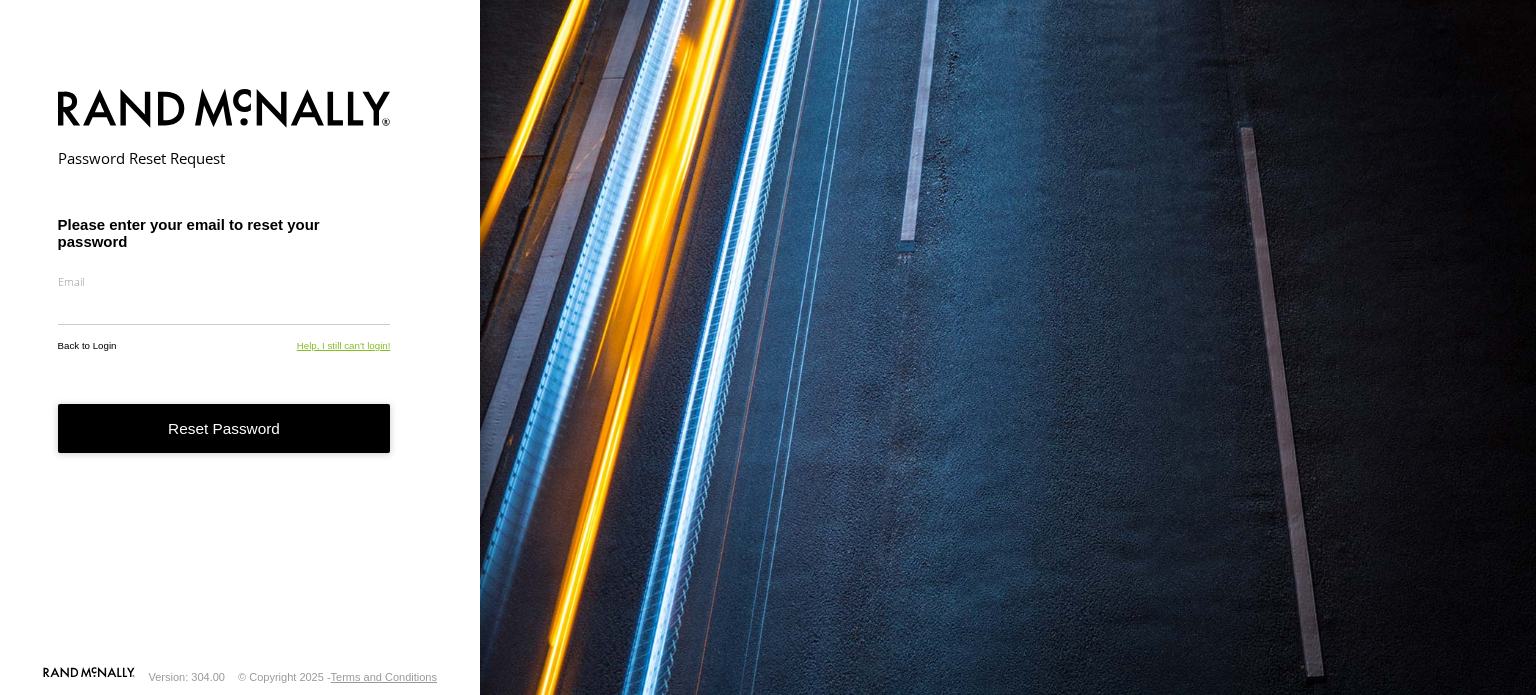 click on "Password Reset Request
Please enter your email to reset your password
Email
Enter a valid email address. eg [EMAIL]
Back to Login
Help, I still can't login!
Reset Password" at bounding box center [240, 371] 